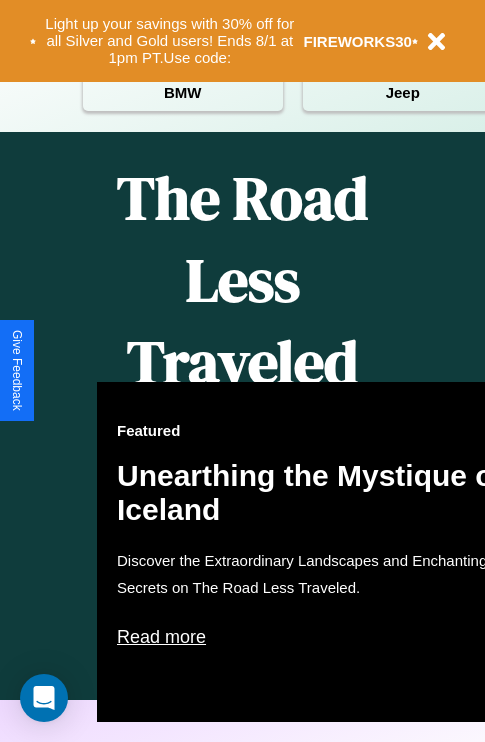 scroll, scrollTop: 2423, scrollLeft: 0, axis: vertical 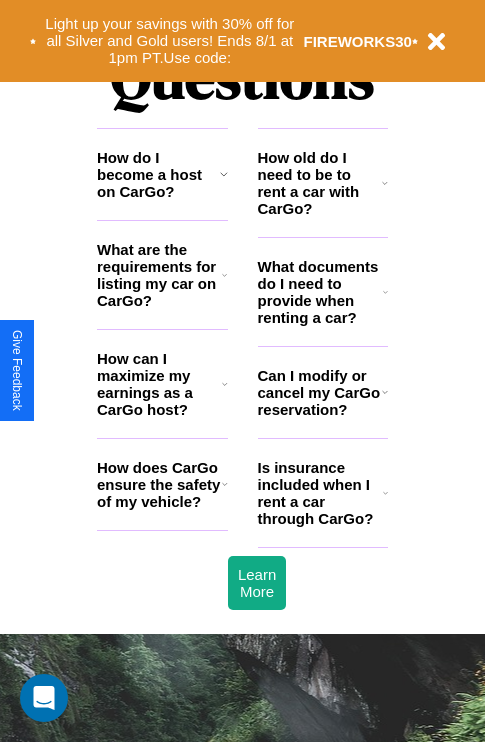 click on "Is insurance included when I rent a car through CarGo?" at bounding box center (320, 493) 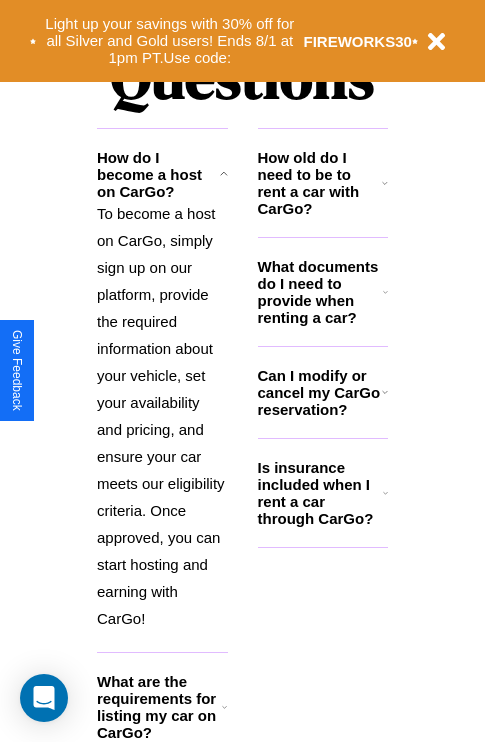 click 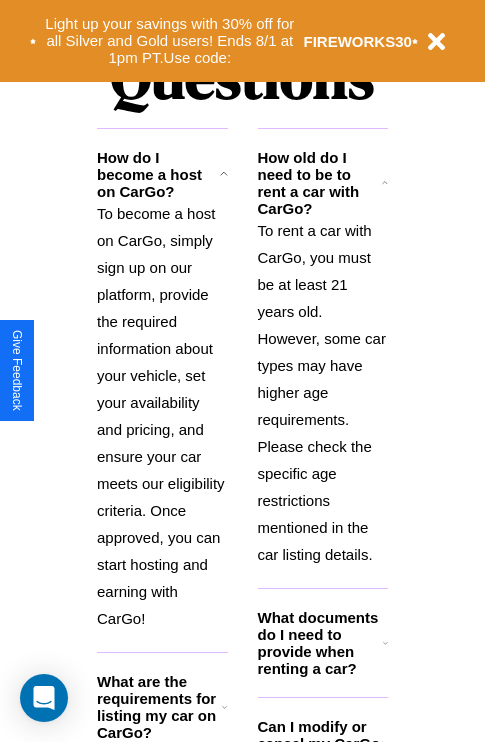 click 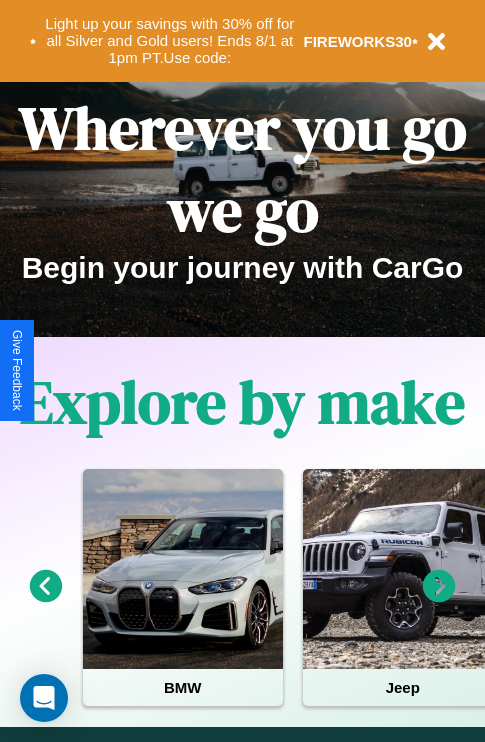 scroll, scrollTop: 0, scrollLeft: 0, axis: both 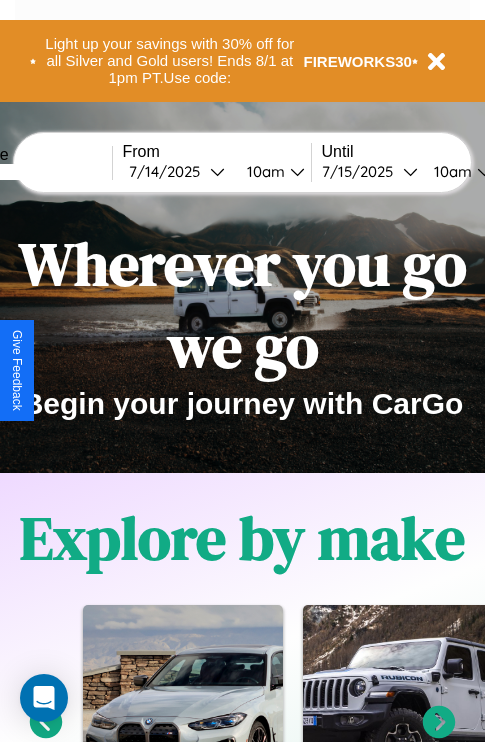 click at bounding box center [37, 172] 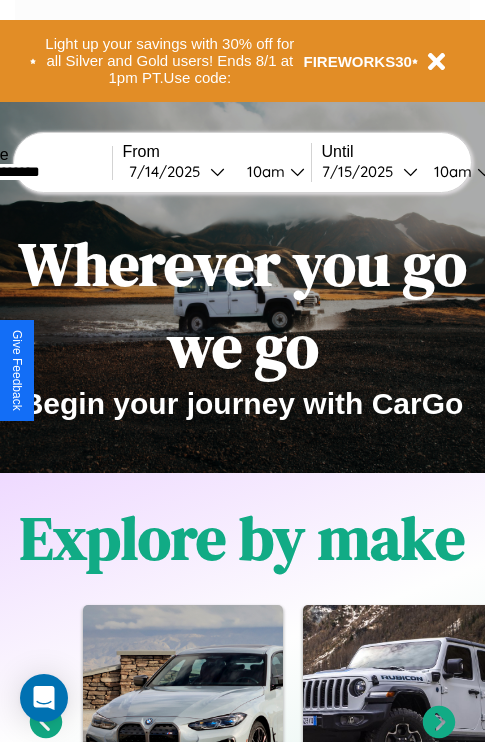 type on "**********" 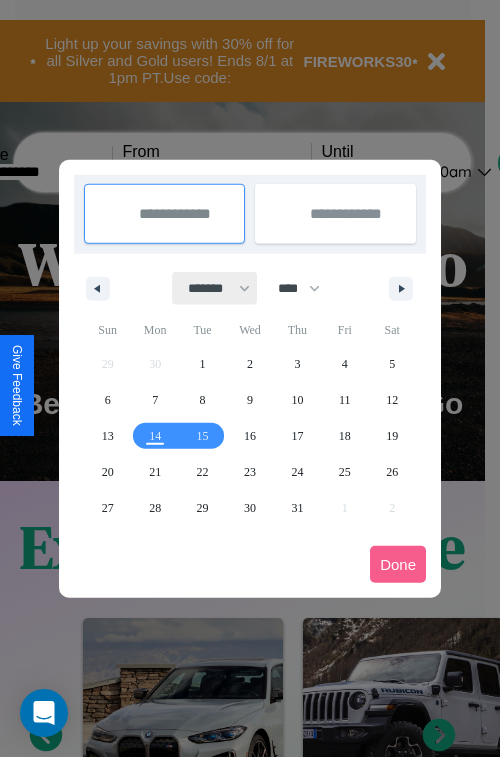 click on "******* ******** ***** ***** *** **** **** ****** ********* ******* ******** ********" at bounding box center (215, 288) 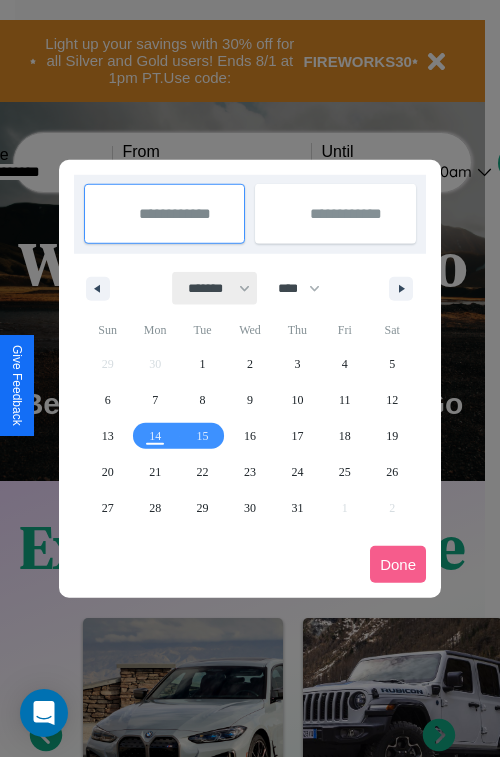 select on "*" 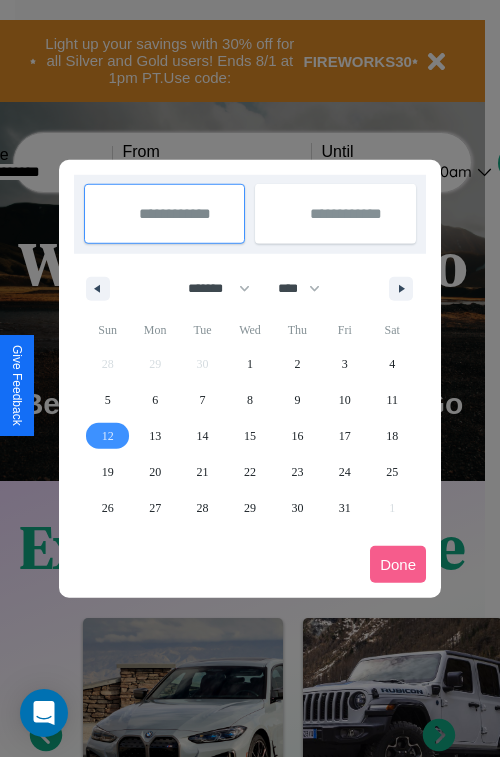 click on "12" at bounding box center [108, 436] 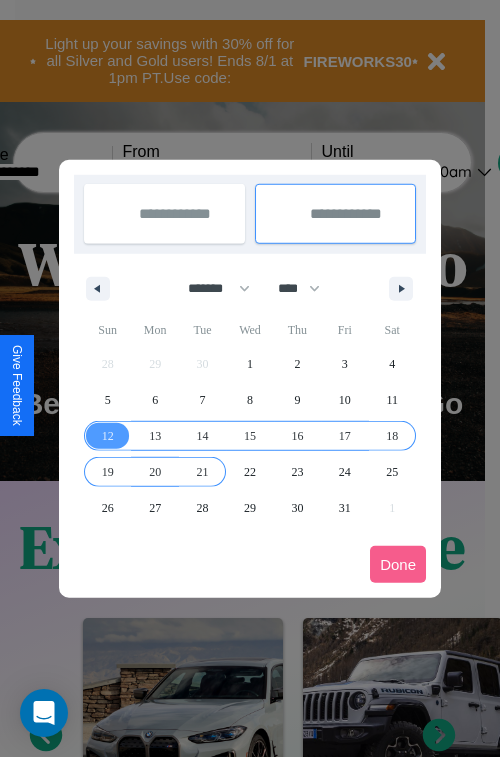 click on "21" at bounding box center (203, 472) 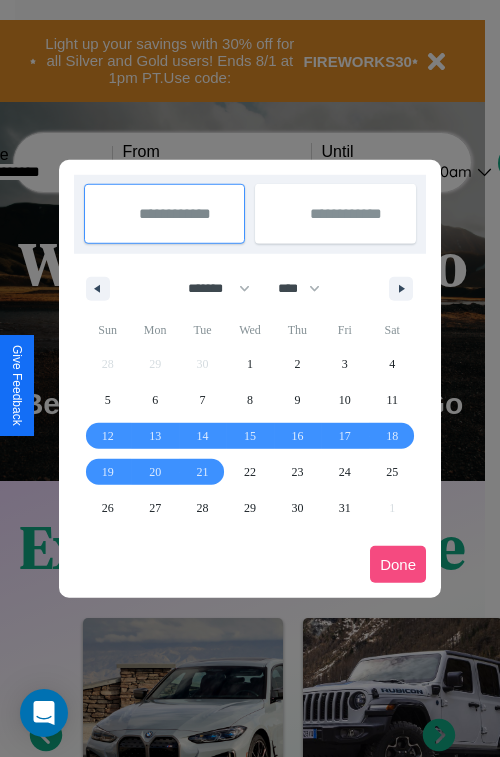 click on "Done" at bounding box center (398, 564) 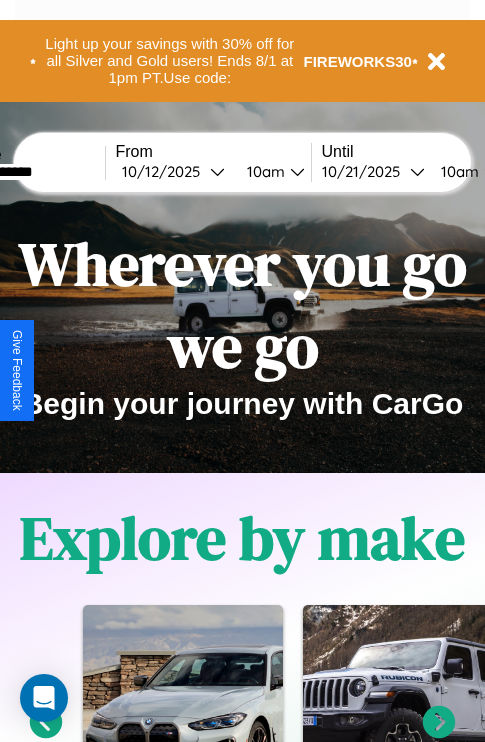 scroll, scrollTop: 0, scrollLeft: 81, axis: horizontal 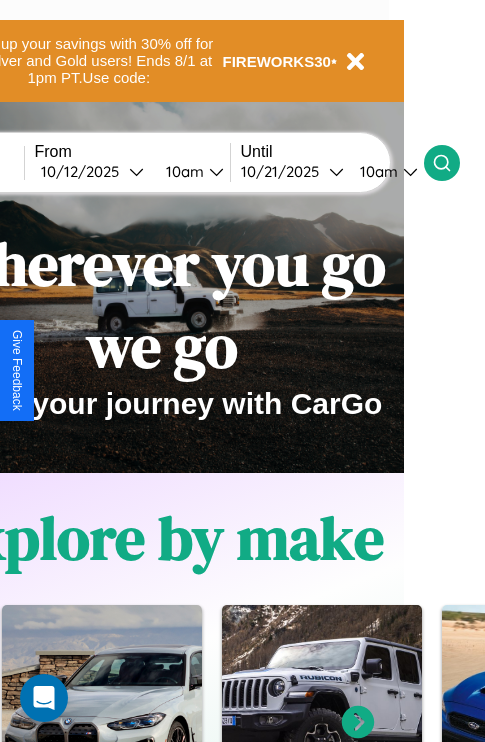 click 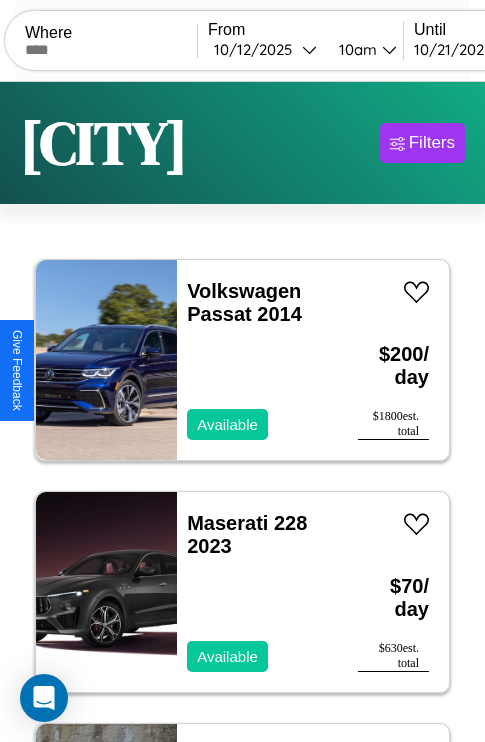 scroll, scrollTop: 74, scrollLeft: 0, axis: vertical 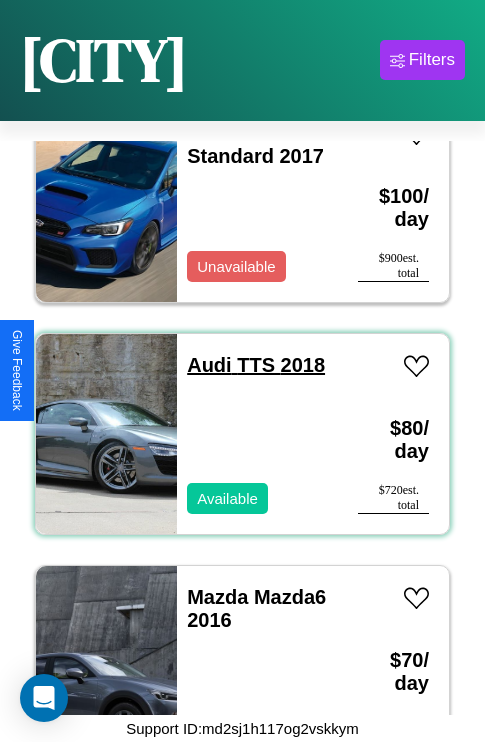 click on "Audi   TTS   2018" at bounding box center [256, 365] 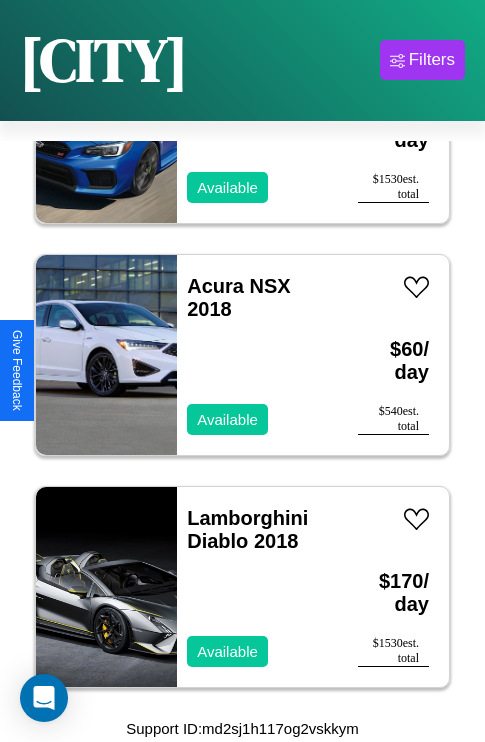scroll, scrollTop: 19099, scrollLeft: 0, axis: vertical 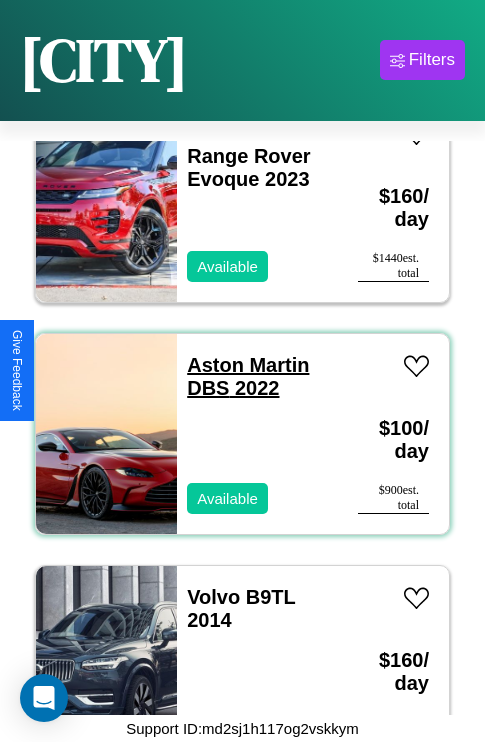 click on "Aston Martin   DBS   2022" at bounding box center (248, 376) 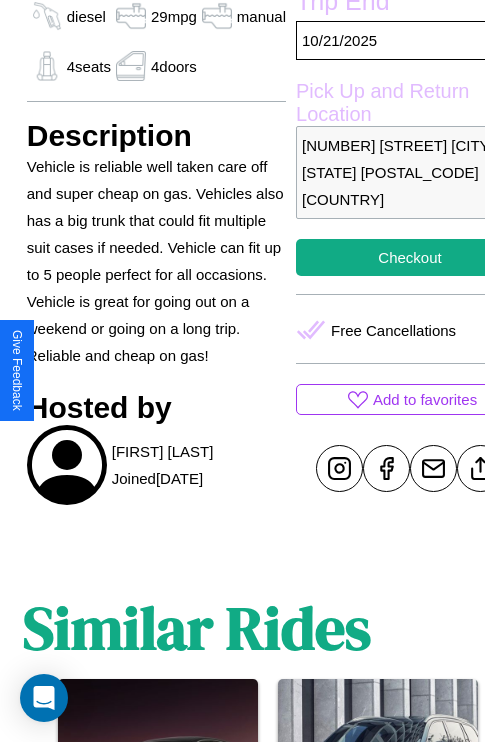 scroll, scrollTop: 669, scrollLeft: 52, axis: both 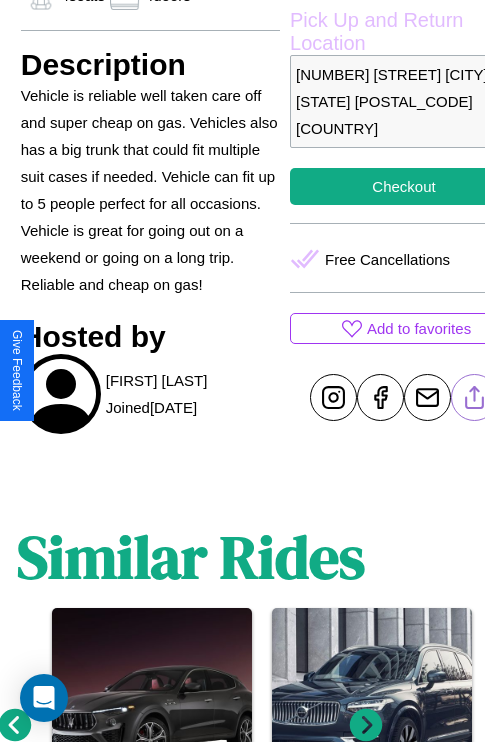 click 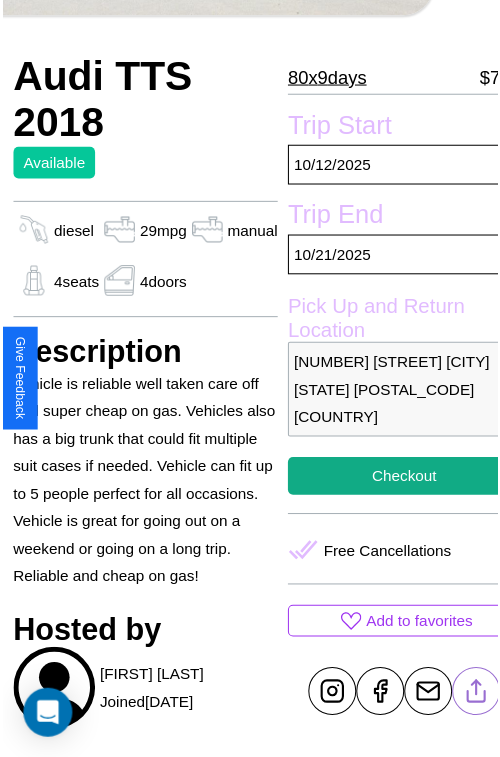 scroll, scrollTop: 180, scrollLeft: 72, axis: both 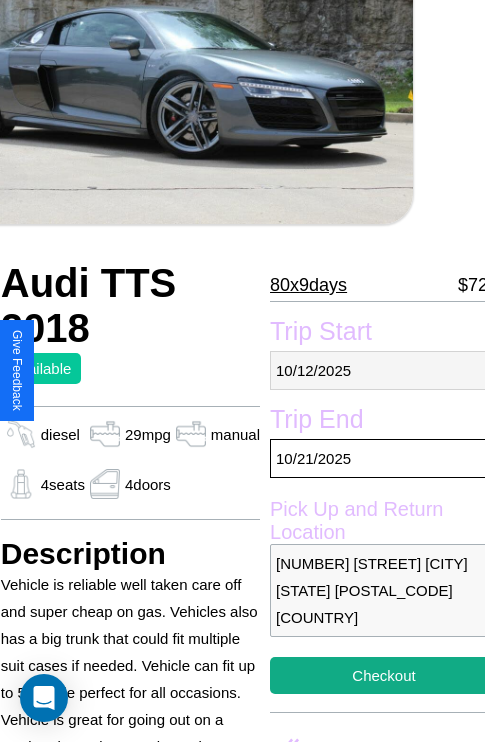 click on "10 / 12 / 2025" at bounding box center (384, 370) 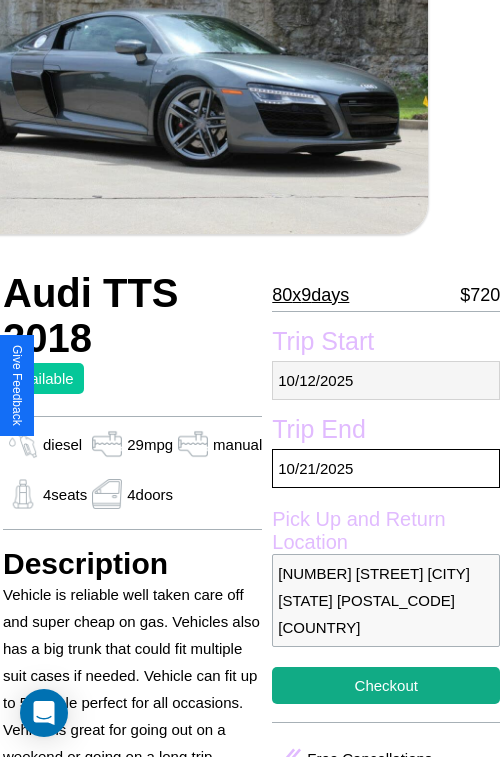 select on "*" 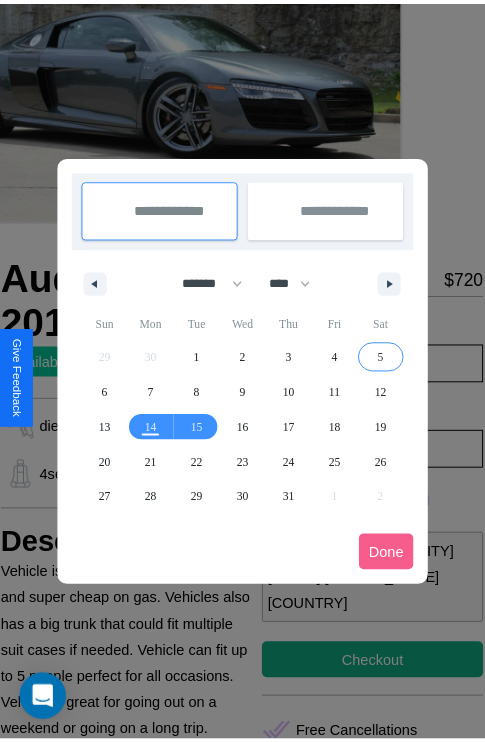 scroll, scrollTop: 0, scrollLeft: 72, axis: horizontal 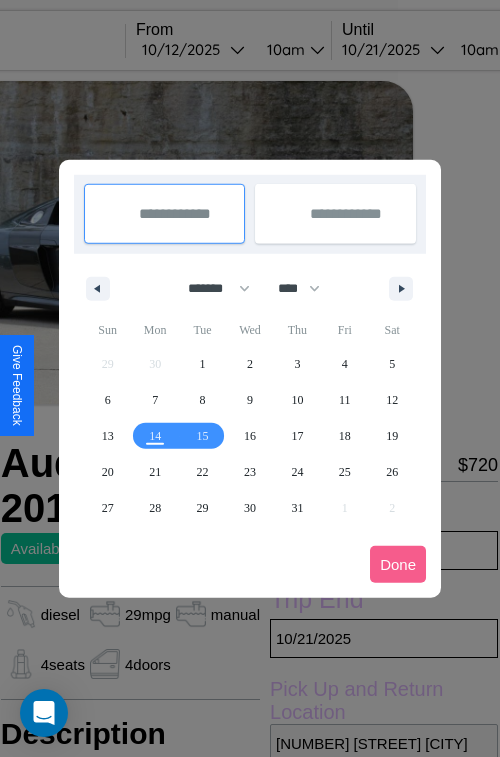 click at bounding box center (250, 378) 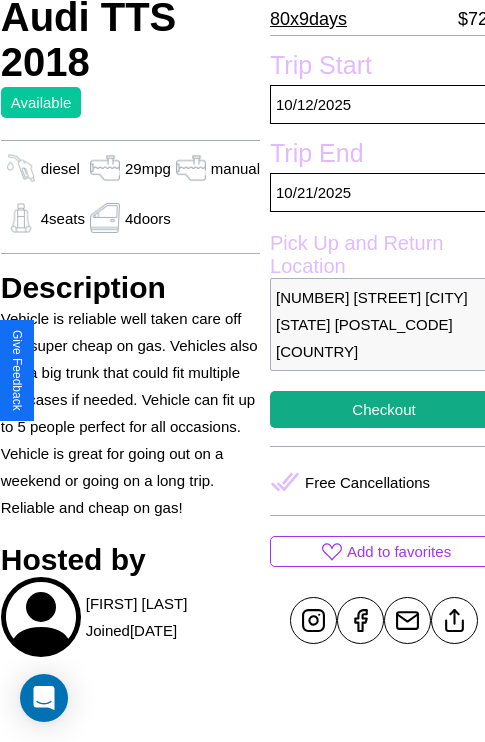 scroll, scrollTop: 458, scrollLeft: 72, axis: both 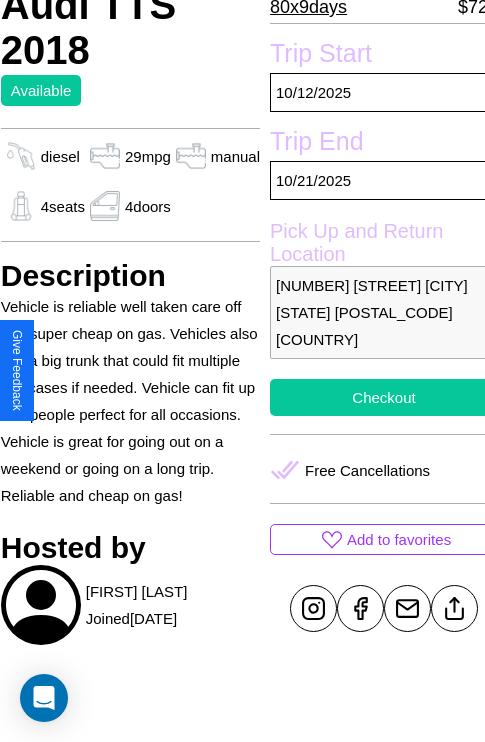 click on "Checkout" at bounding box center (384, 397) 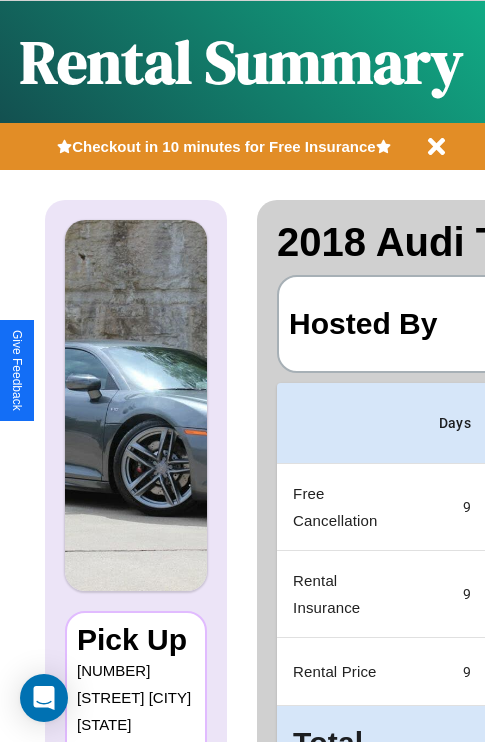 scroll, scrollTop: 0, scrollLeft: 383, axis: horizontal 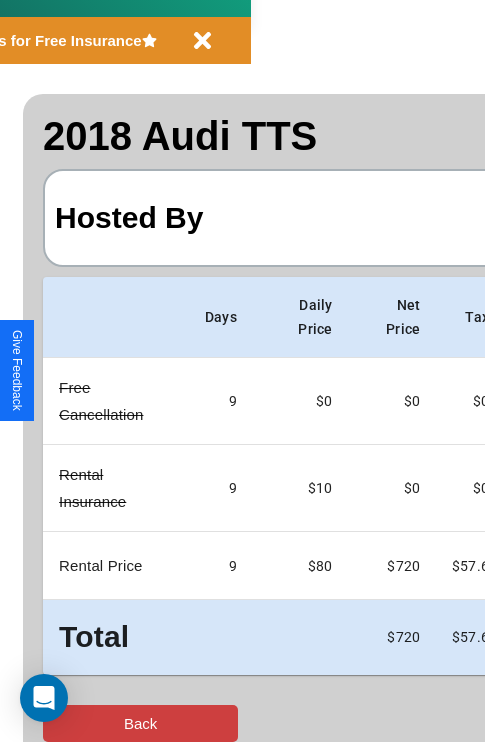 click on "Back" at bounding box center (140, 723) 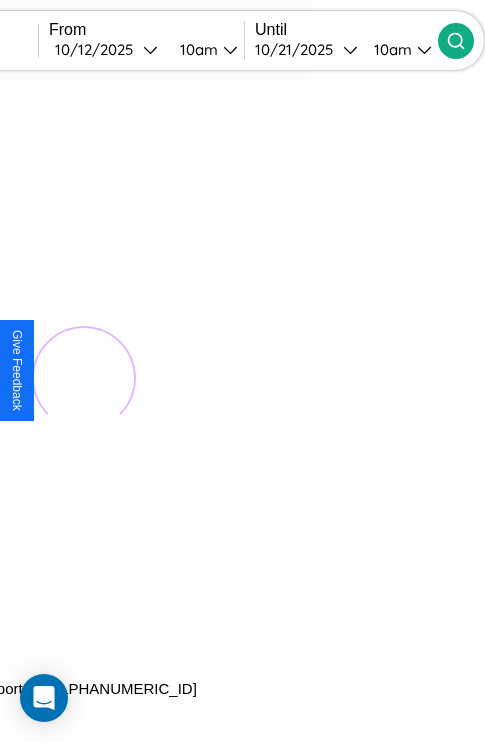 scroll, scrollTop: 0, scrollLeft: 0, axis: both 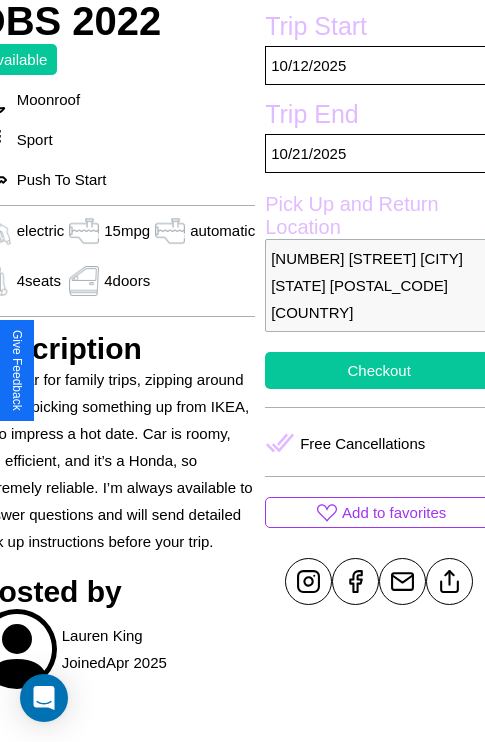 click on "Checkout" at bounding box center (379, 370) 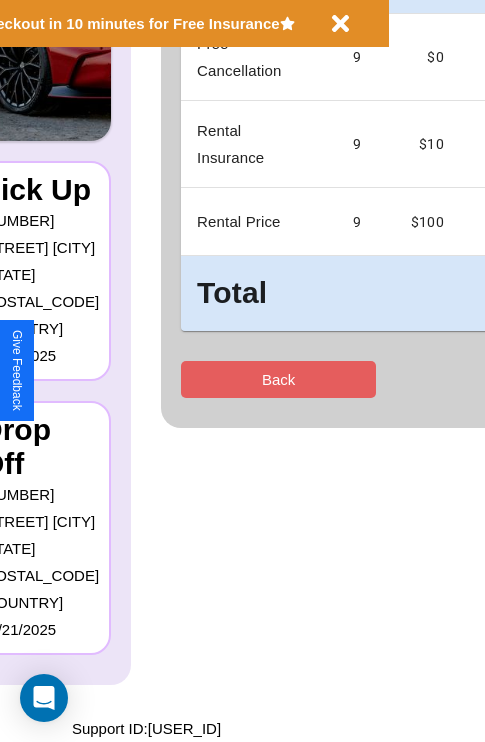 scroll, scrollTop: 0, scrollLeft: 0, axis: both 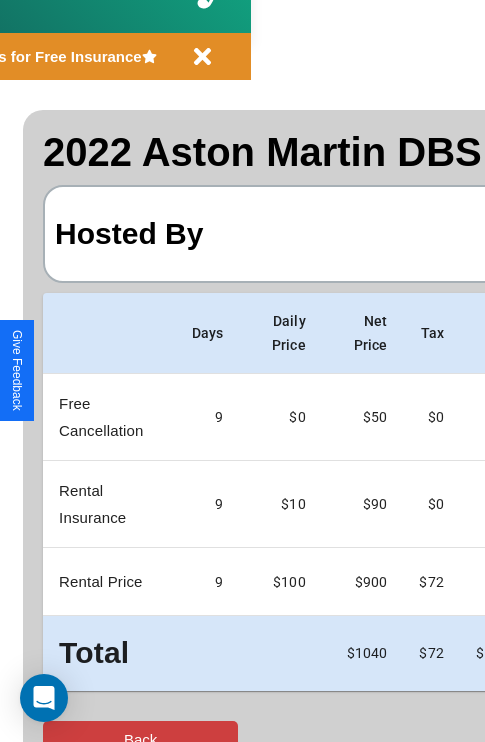 click on "Back" at bounding box center [140, 739] 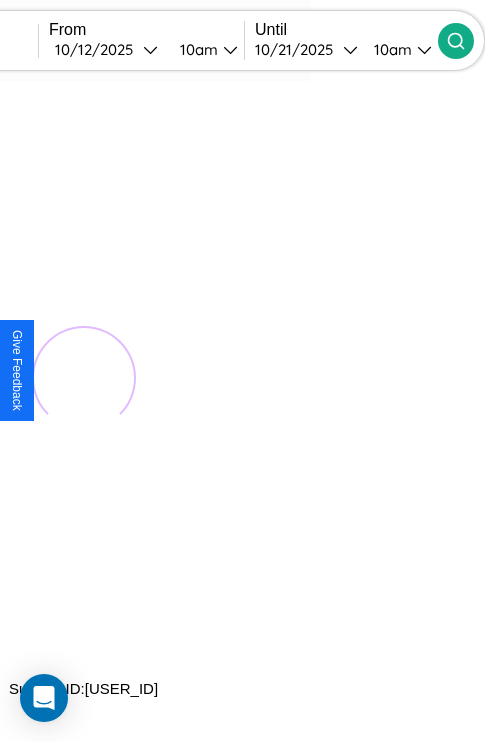 scroll, scrollTop: 0, scrollLeft: 0, axis: both 